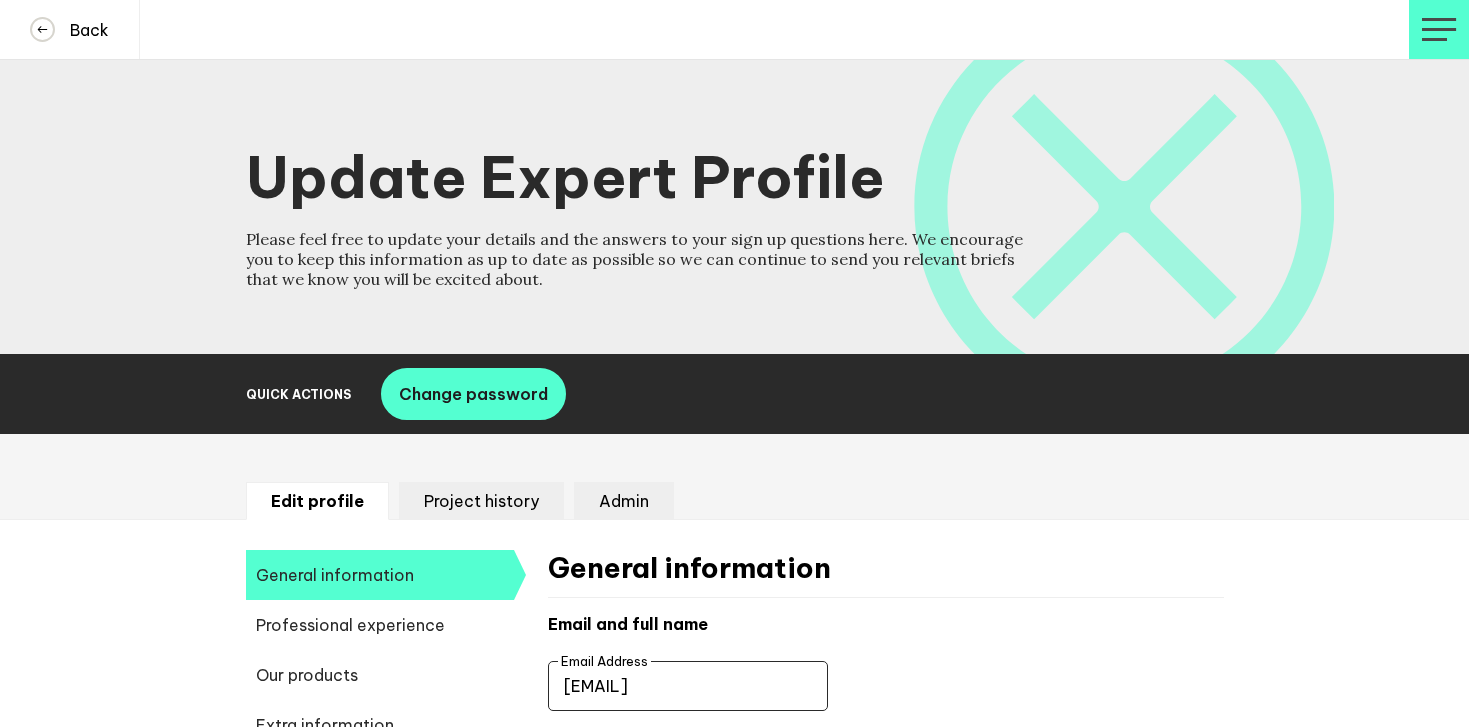 scroll, scrollTop: 0, scrollLeft: 0, axis: both 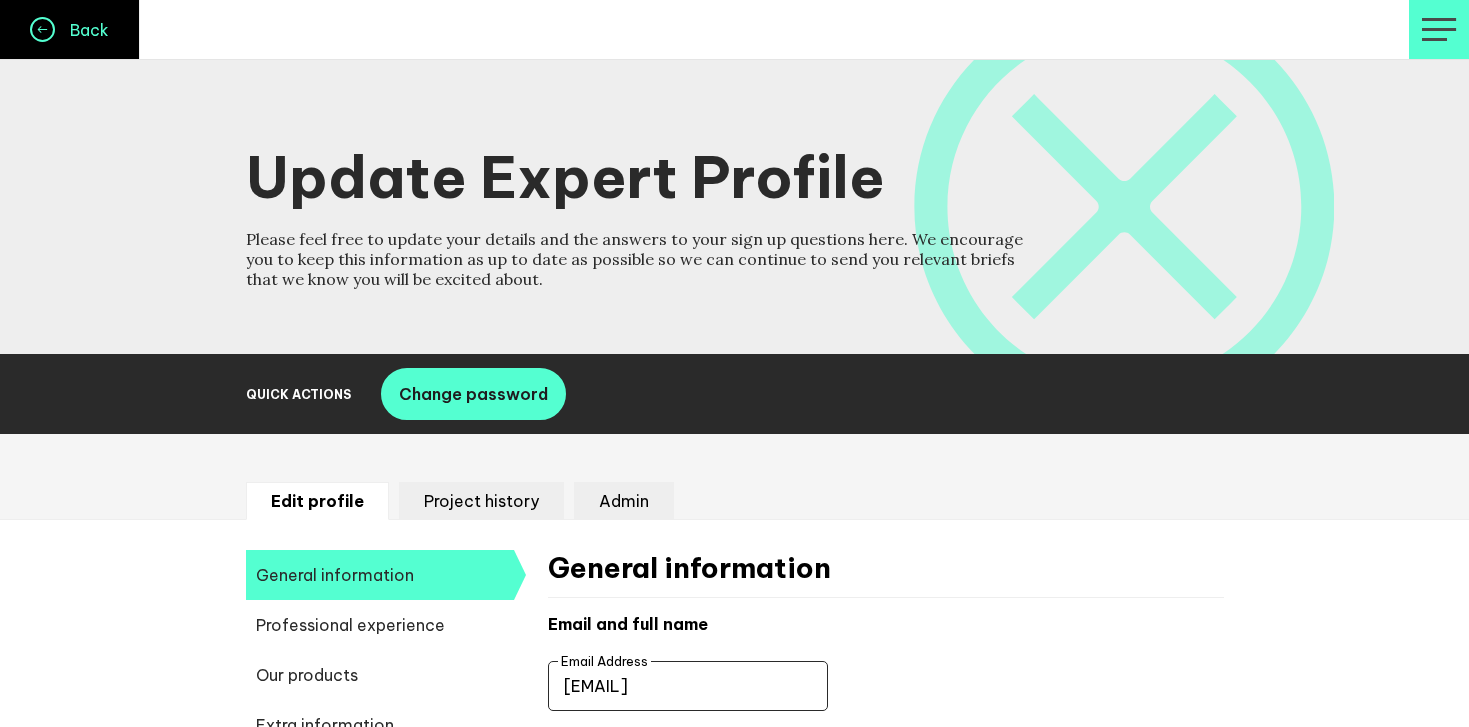 click at bounding box center [42, 29] 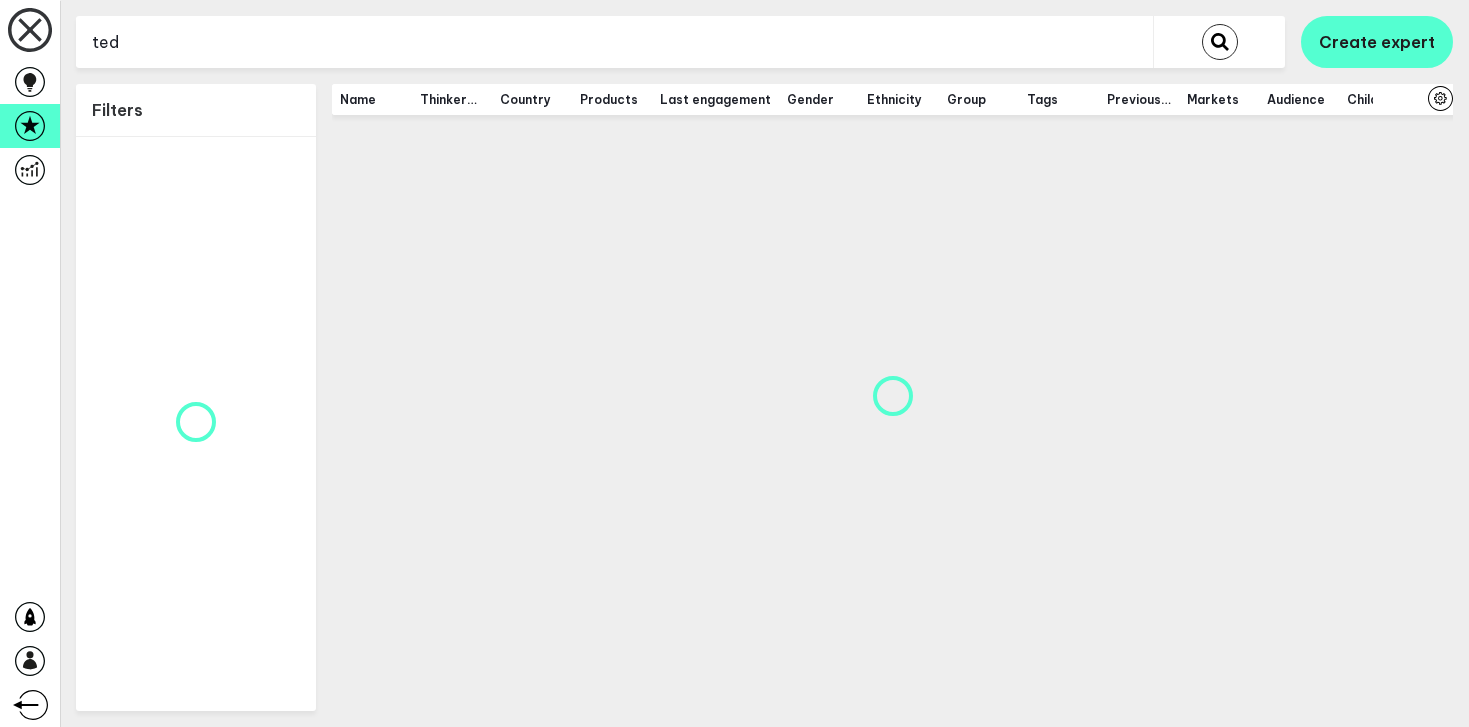 scroll, scrollTop: 0, scrollLeft: 0, axis: both 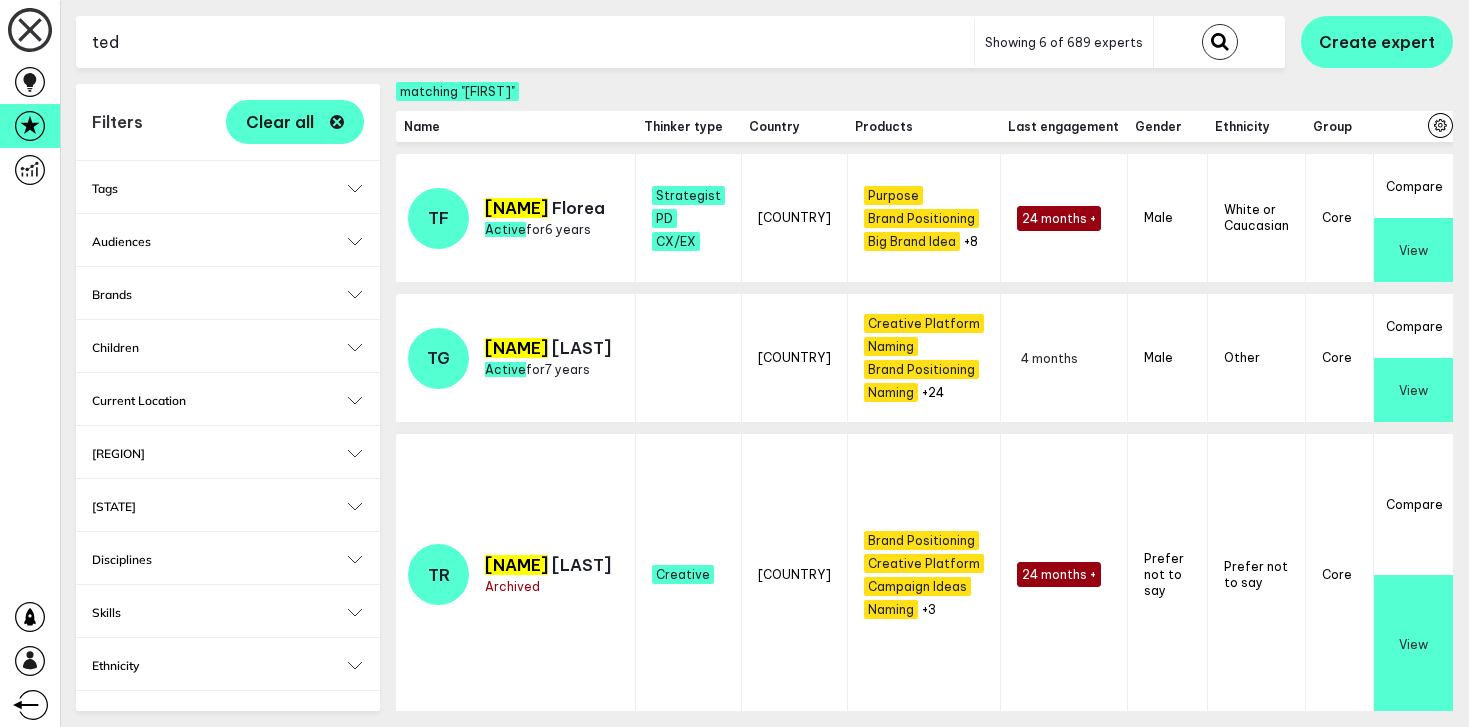 click on "ted" at bounding box center (525, 42) 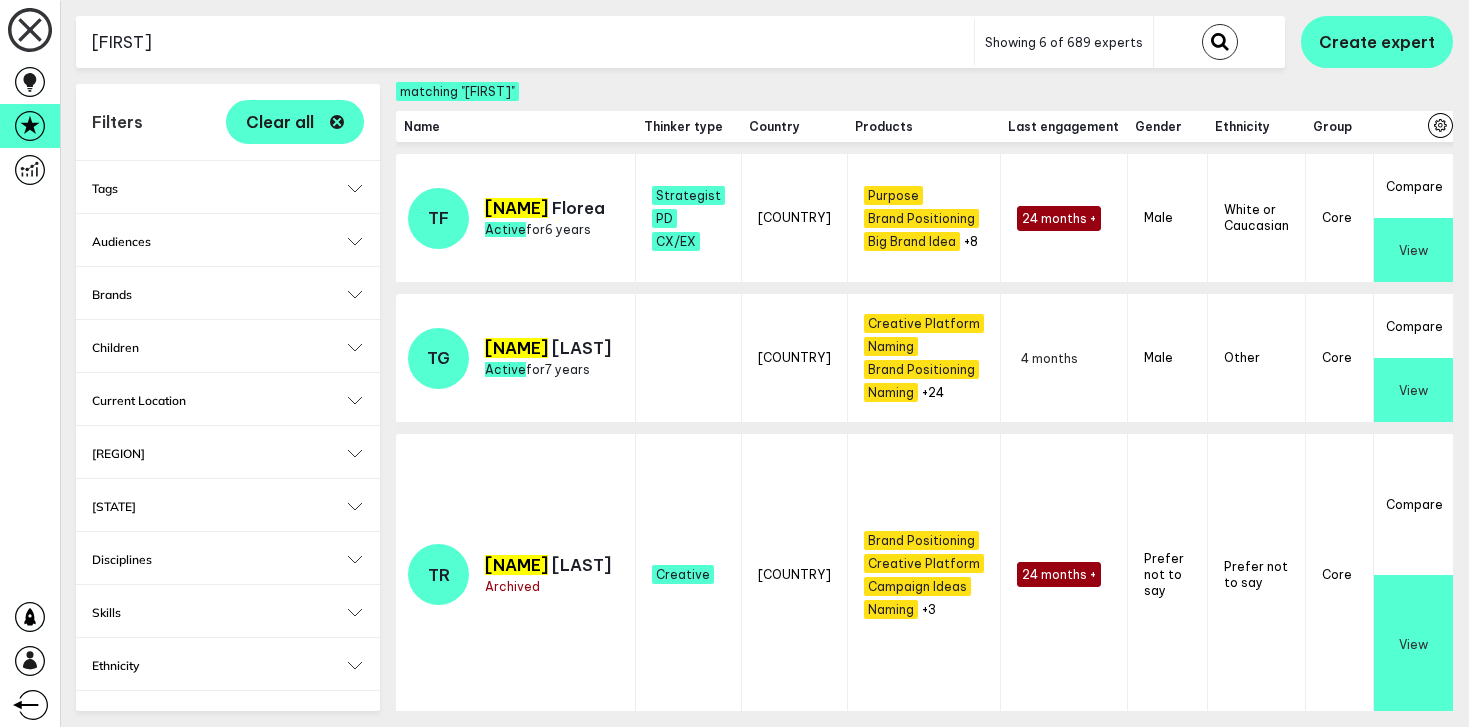 type on "[FIRST]" 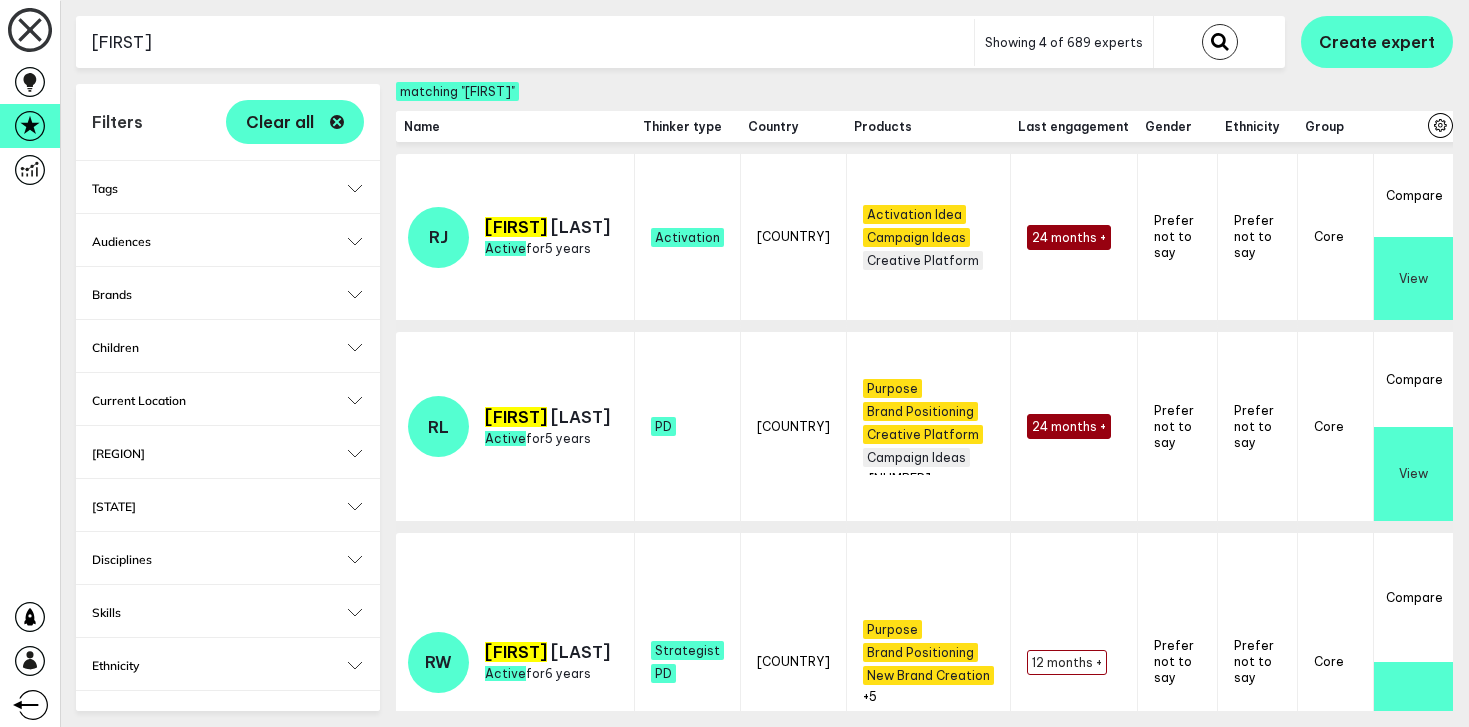 click on "View" at bounding box center [1413, 474] 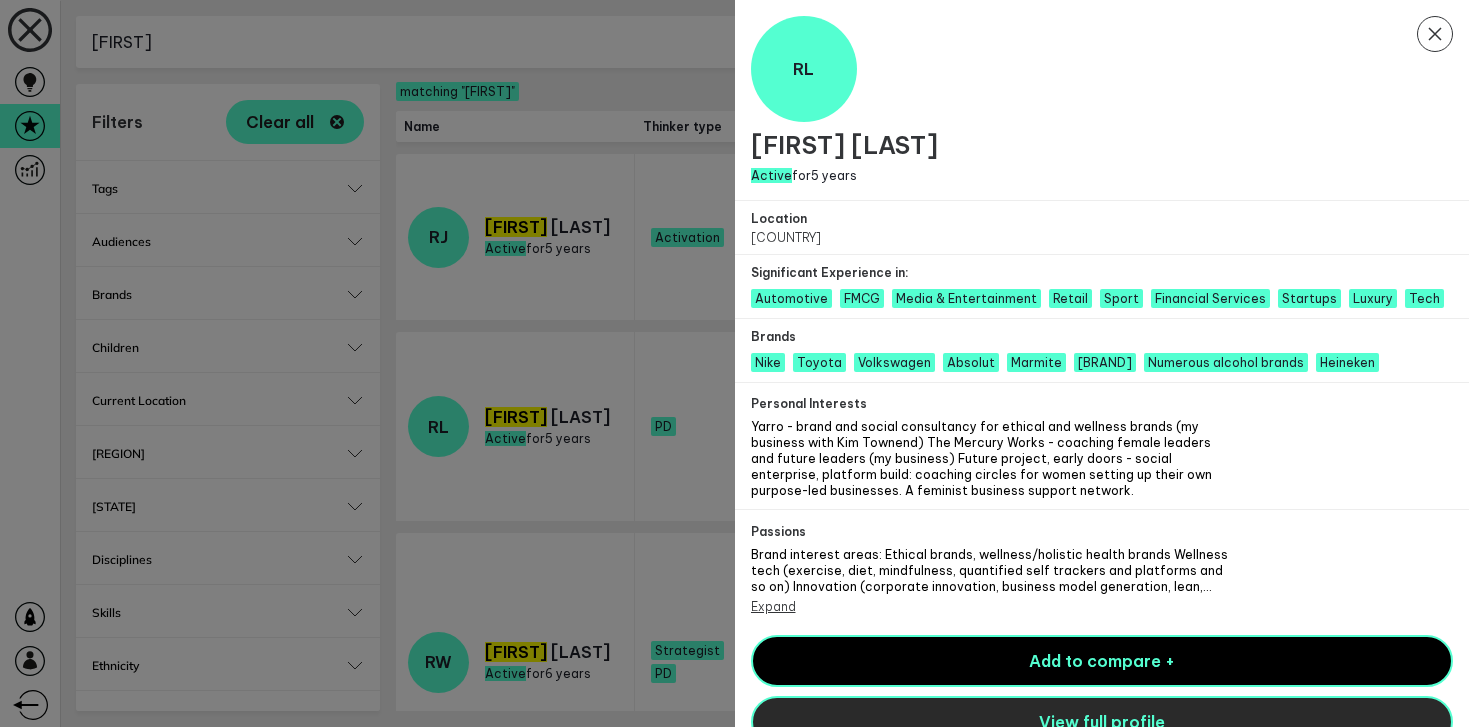 click on "View full profile" at bounding box center [1102, 722] 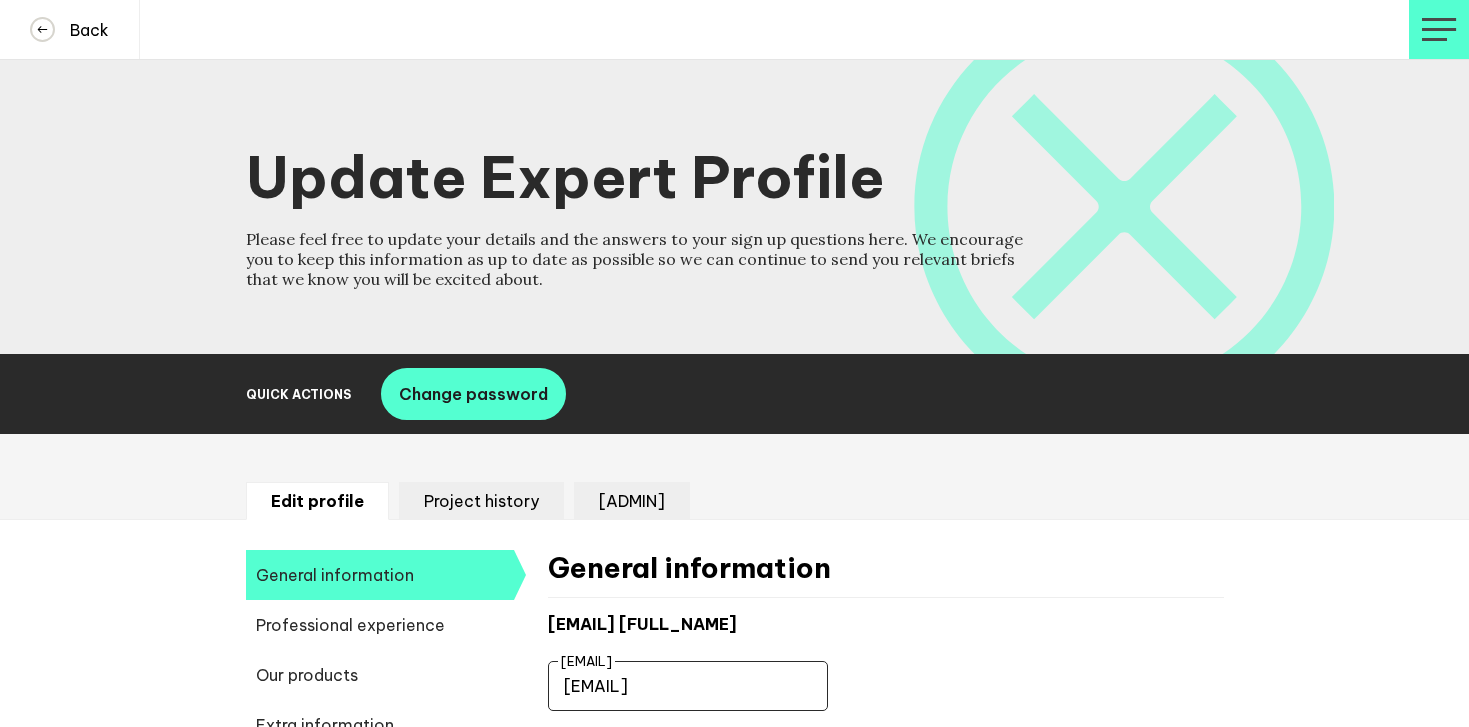 scroll, scrollTop: 0, scrollLeft: 0, axis: both 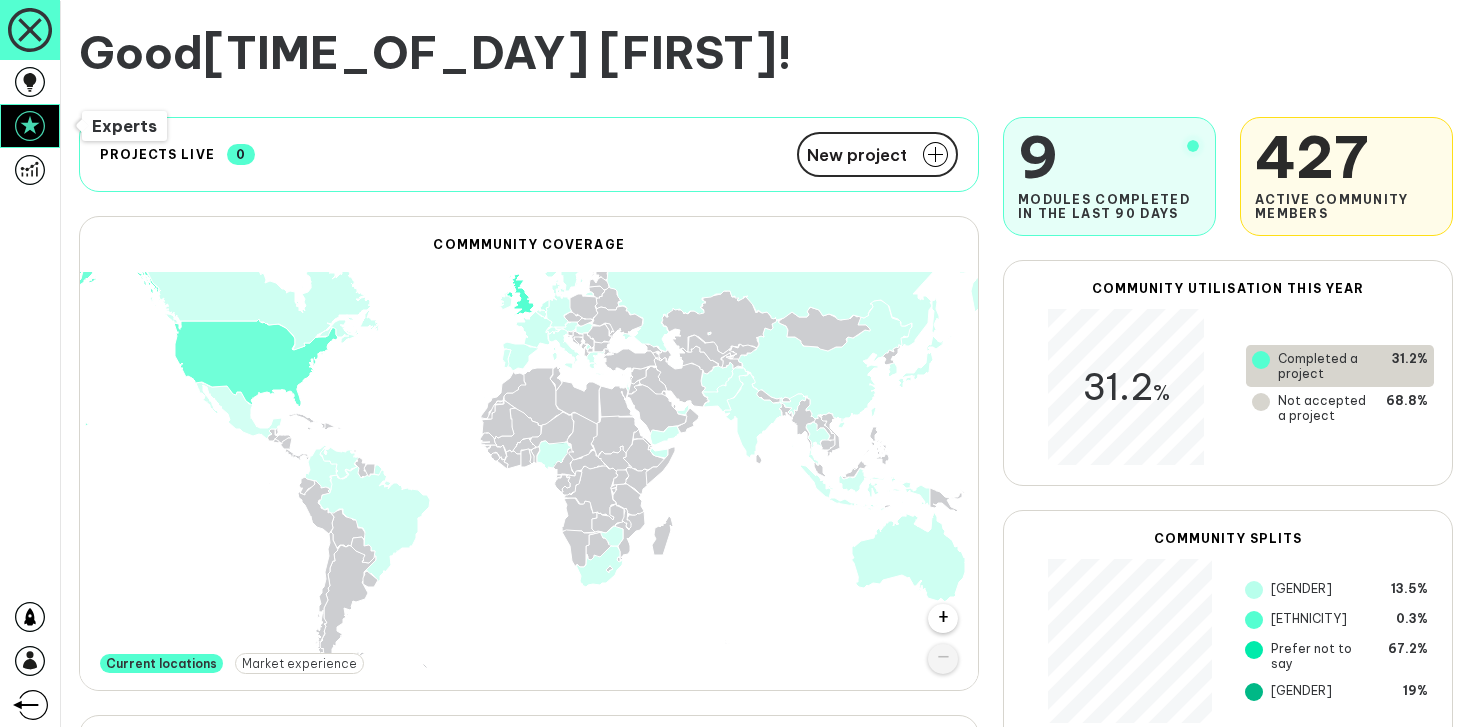 click at bounding box center [30, 126] 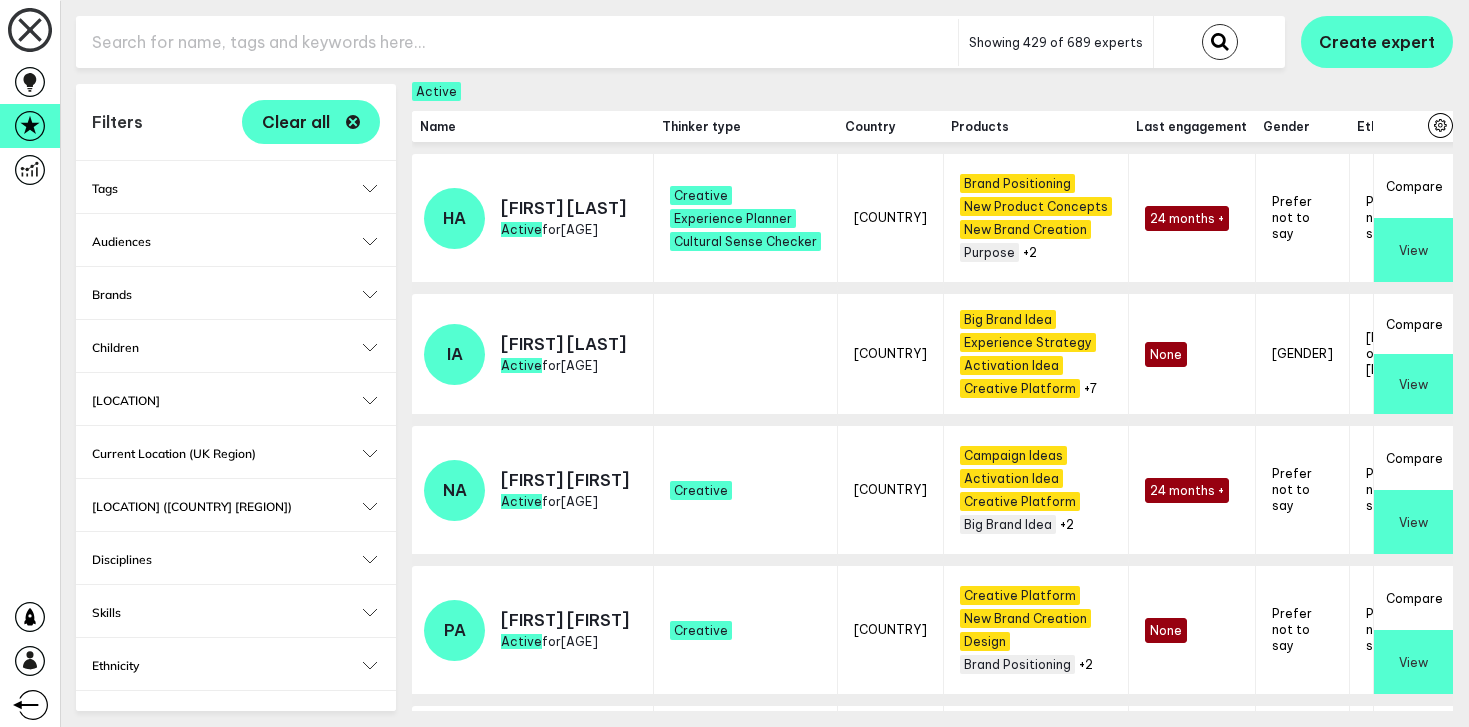 click at bounding box center (517, 42) 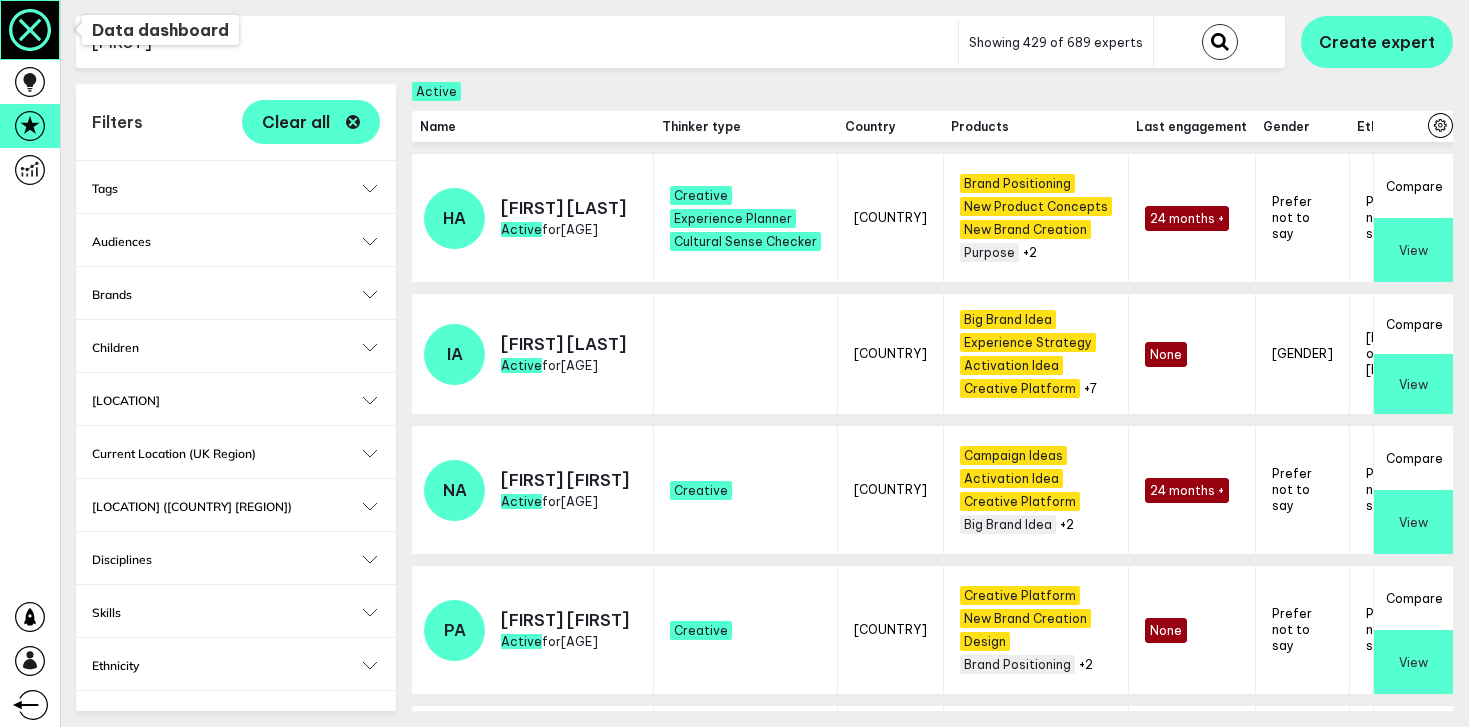 type on "rachel" 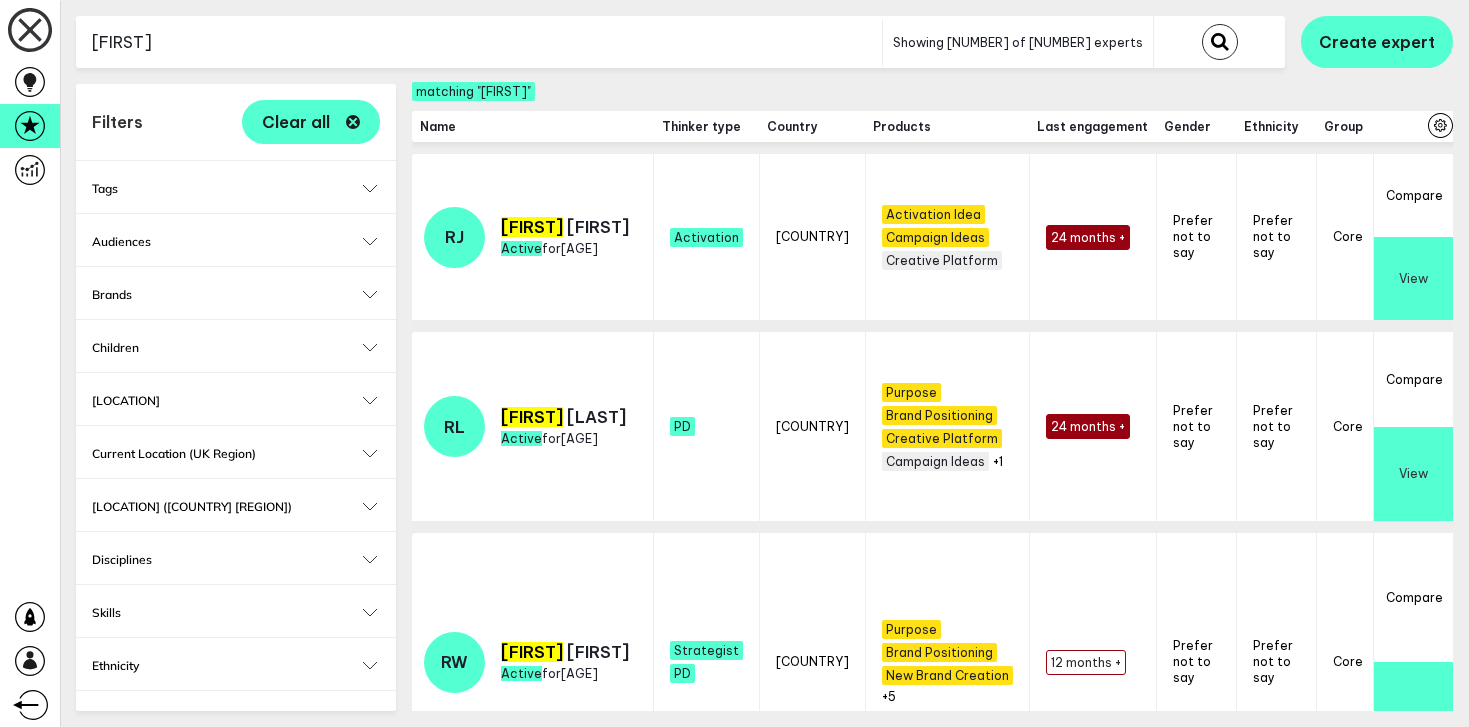 click on "View" at bounding box center (1413, 474) 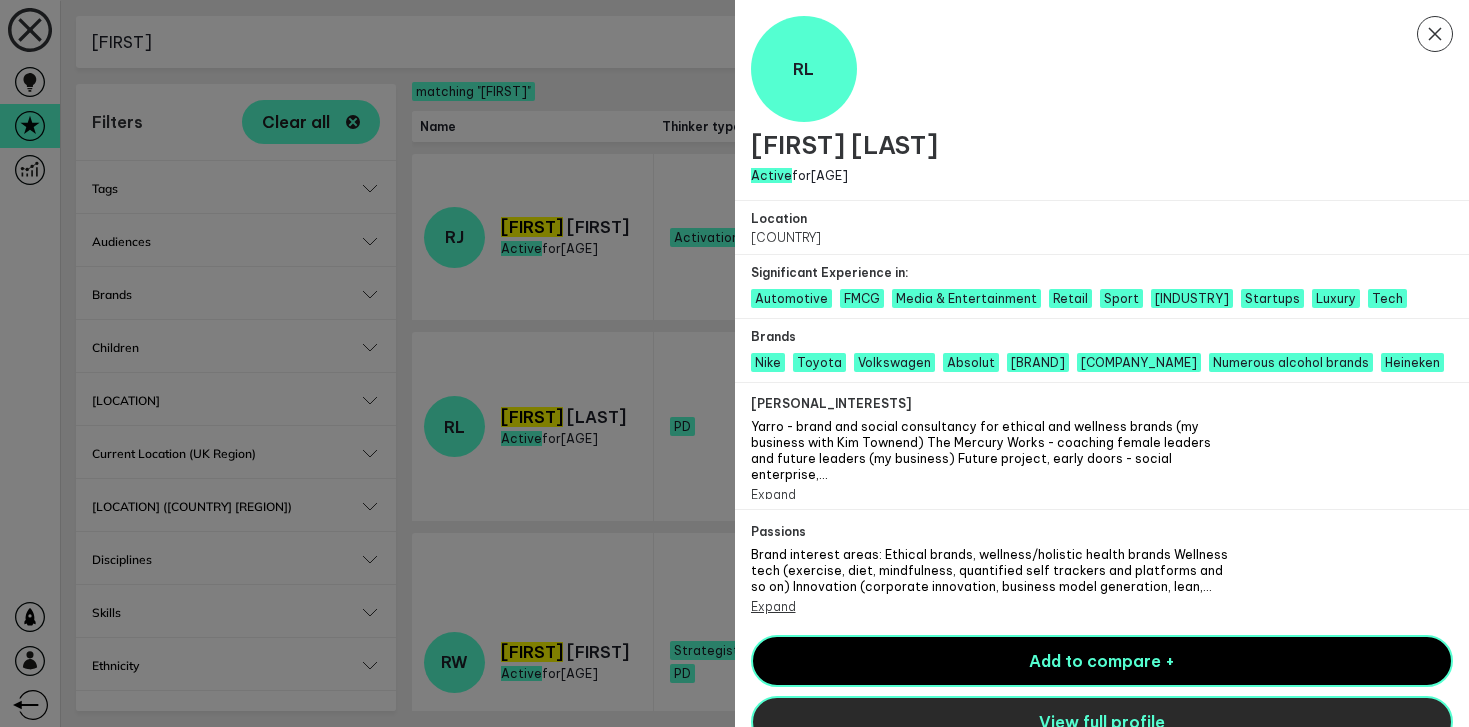 click on "View full profile" at bounding box center (1102, 722) 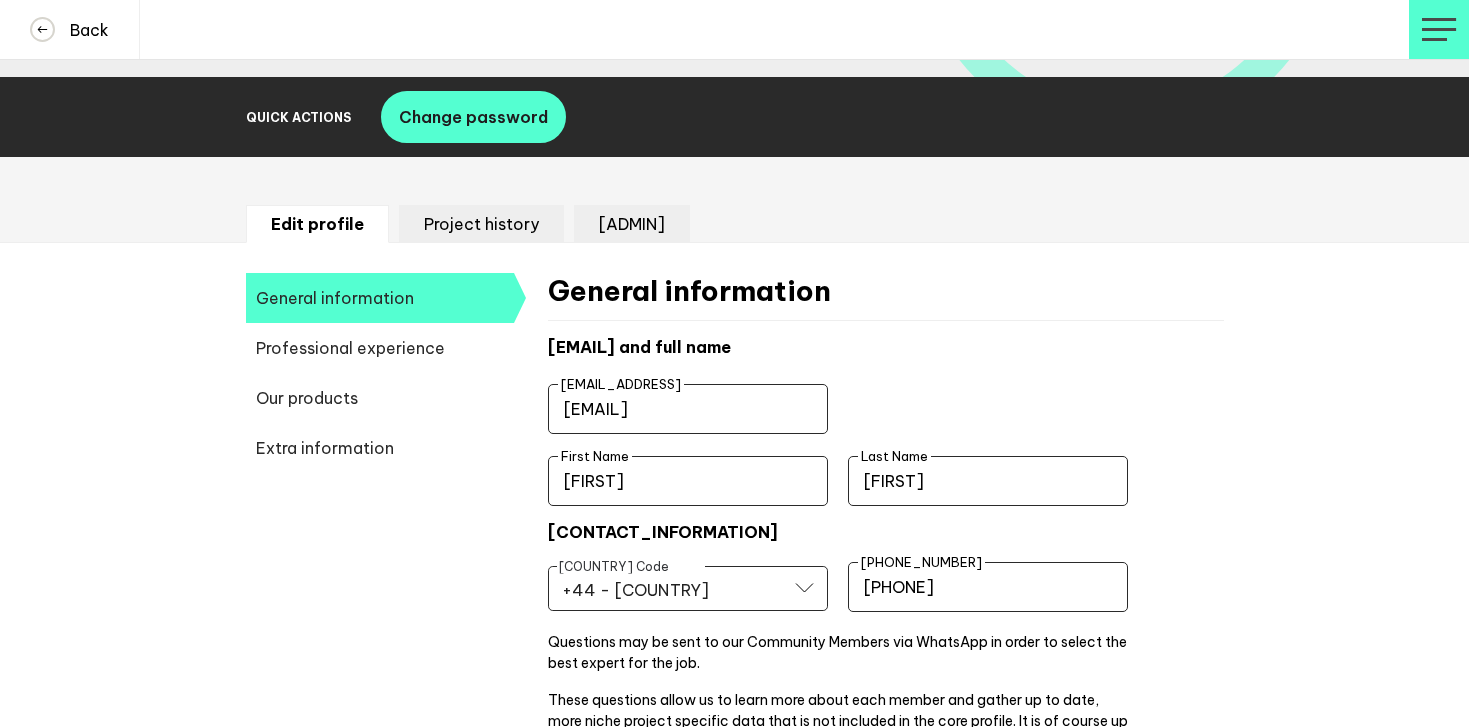 scroll, scrollTop: 301, scrollLeft: 0, axis: vertical 